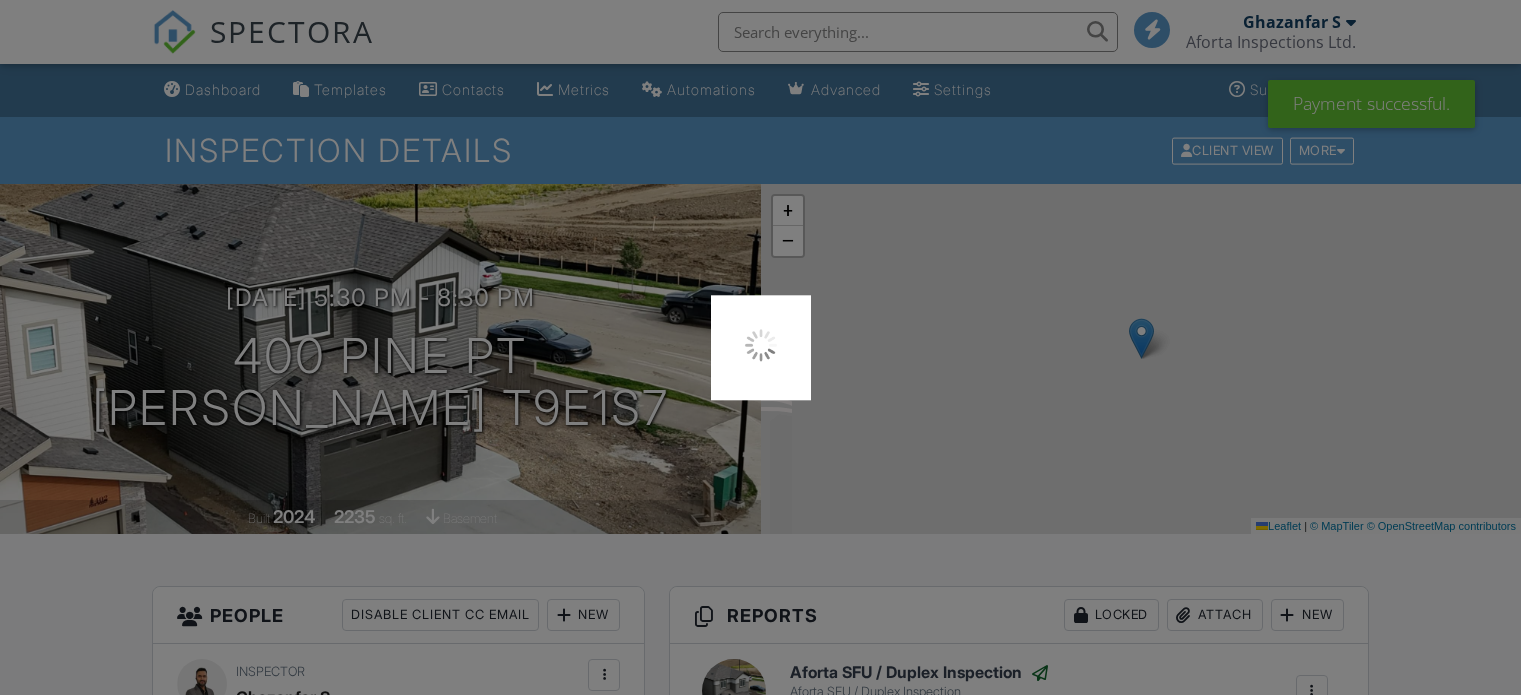 scroll, scrollTop: 1138, scrollLeft: 0, axis: vertical 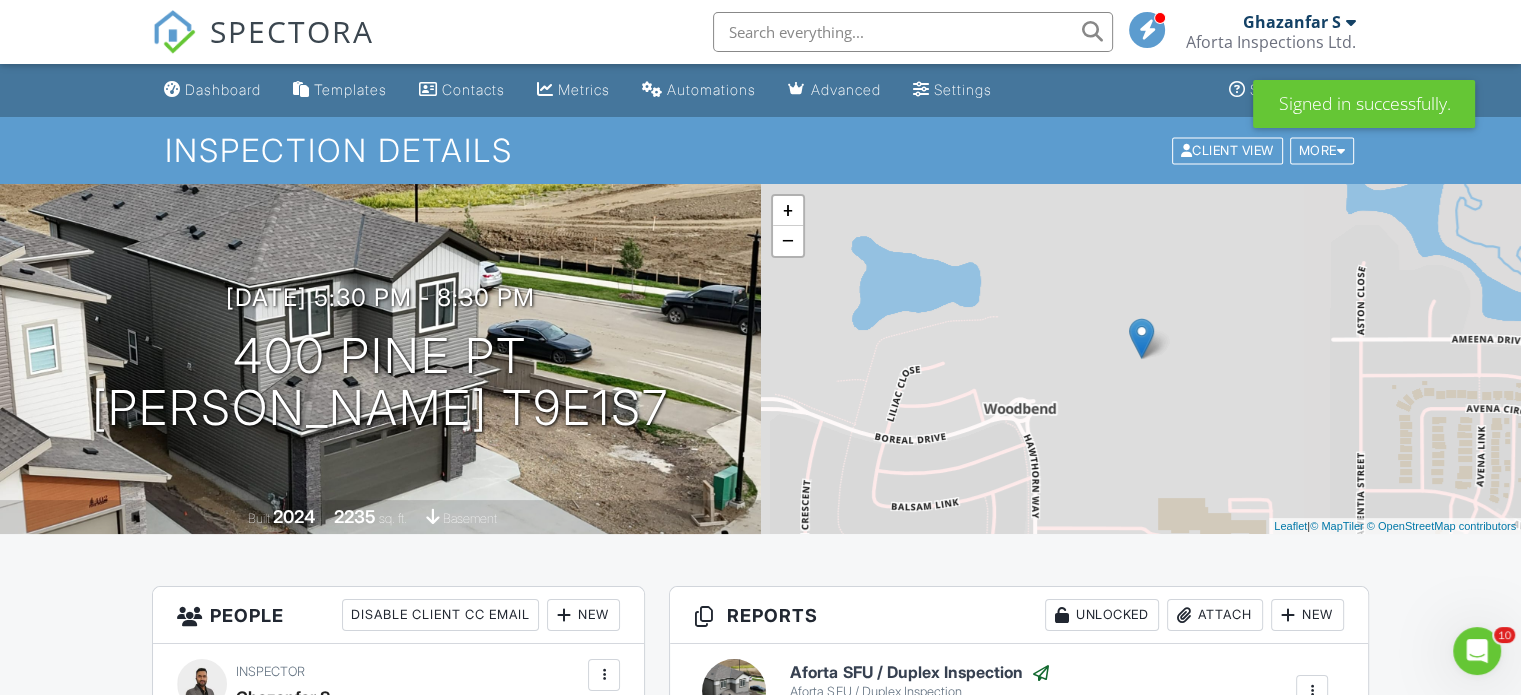 click on "SPECTORA" at bounding box center (292, 31) 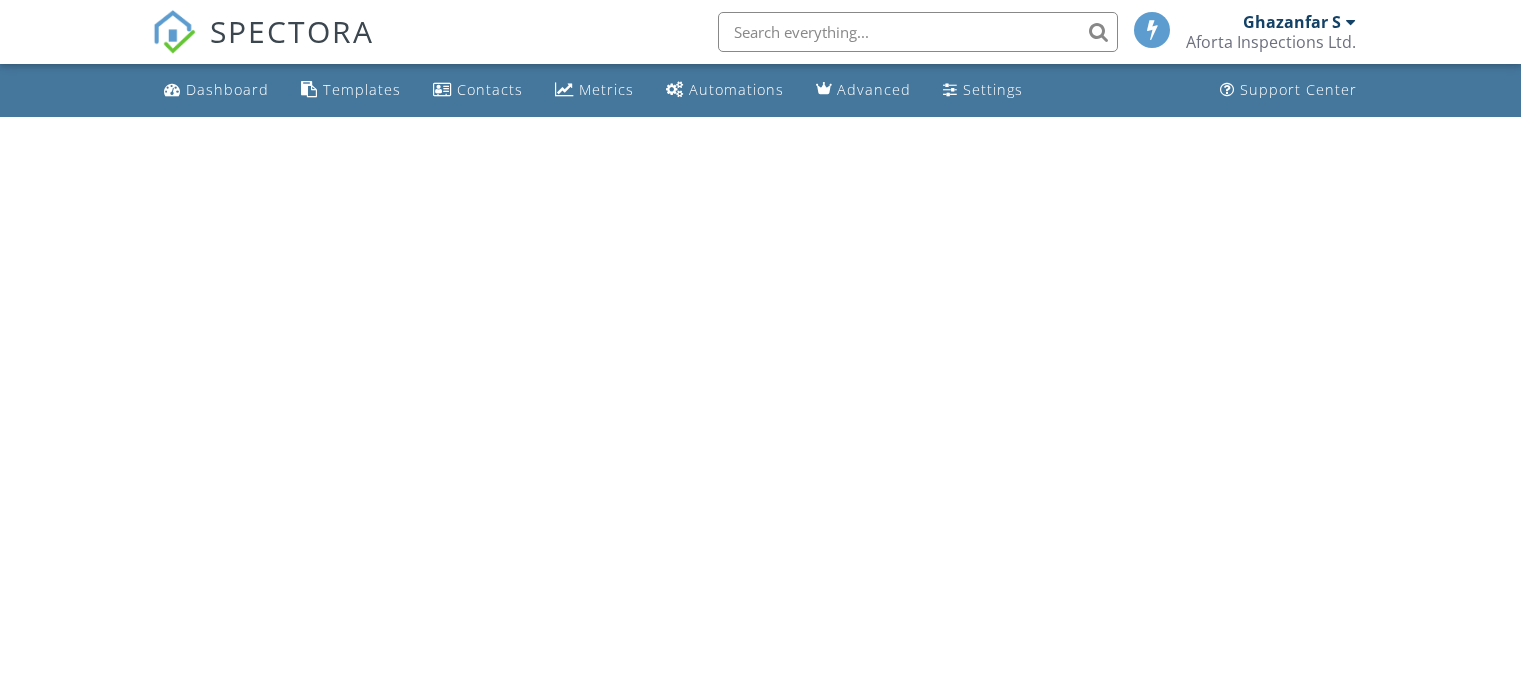 scroll, scrollTop: 0, scrollLeft: 0, axis: both 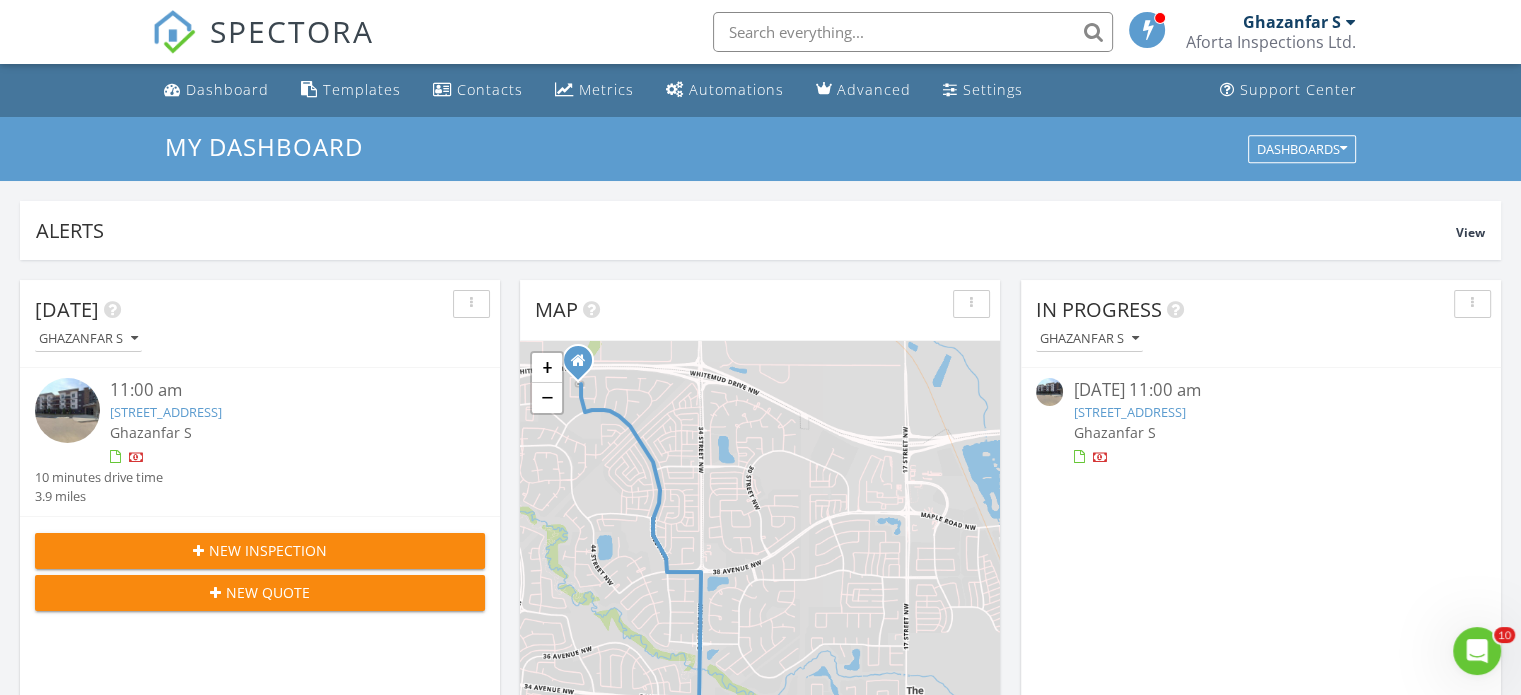 click on "1506 Tamarack Blvd NW 220, Edmonton, AB T6T 2J5" at bounding box center [1129, 412] 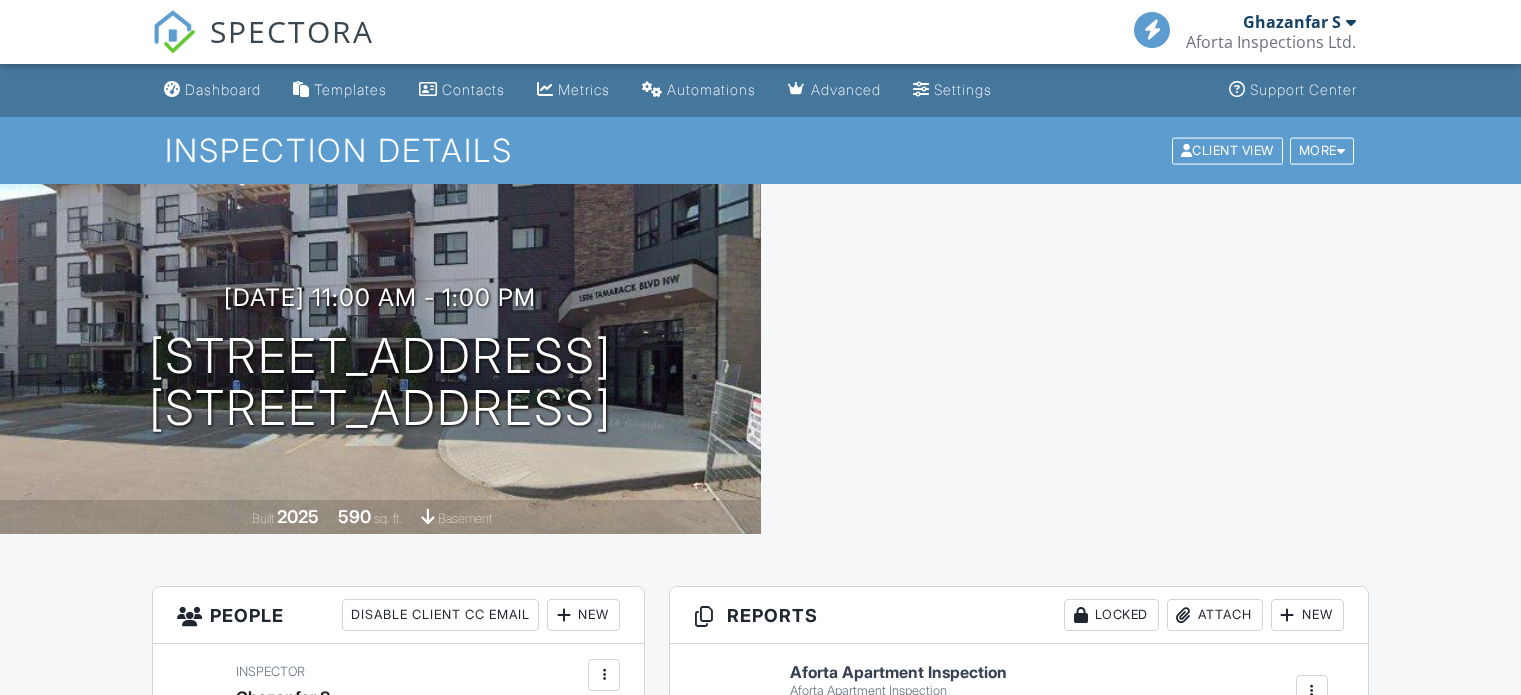 scroll, scrollTop: 0, scrollLeft: 0, axis: both 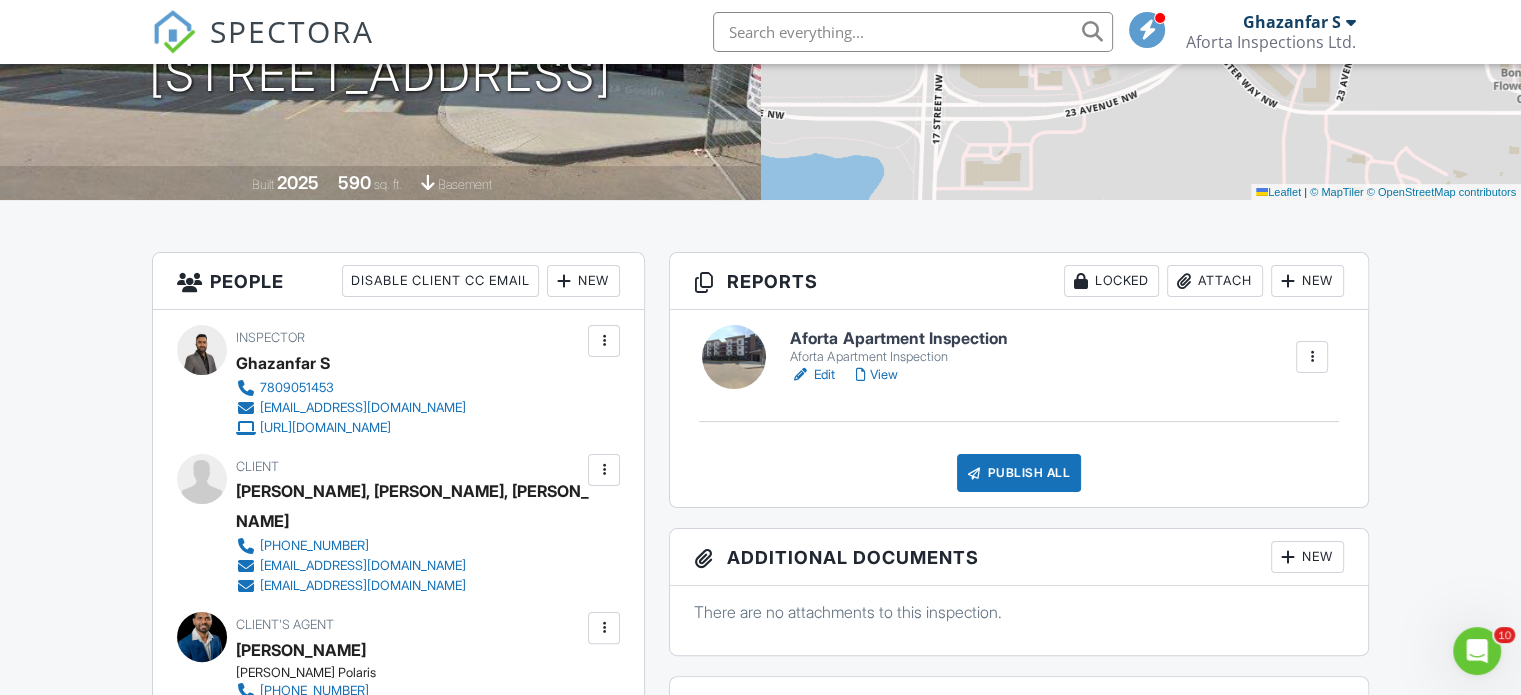 click on "Aforta Apartment  Inspection" at bounding box center [898, 357] 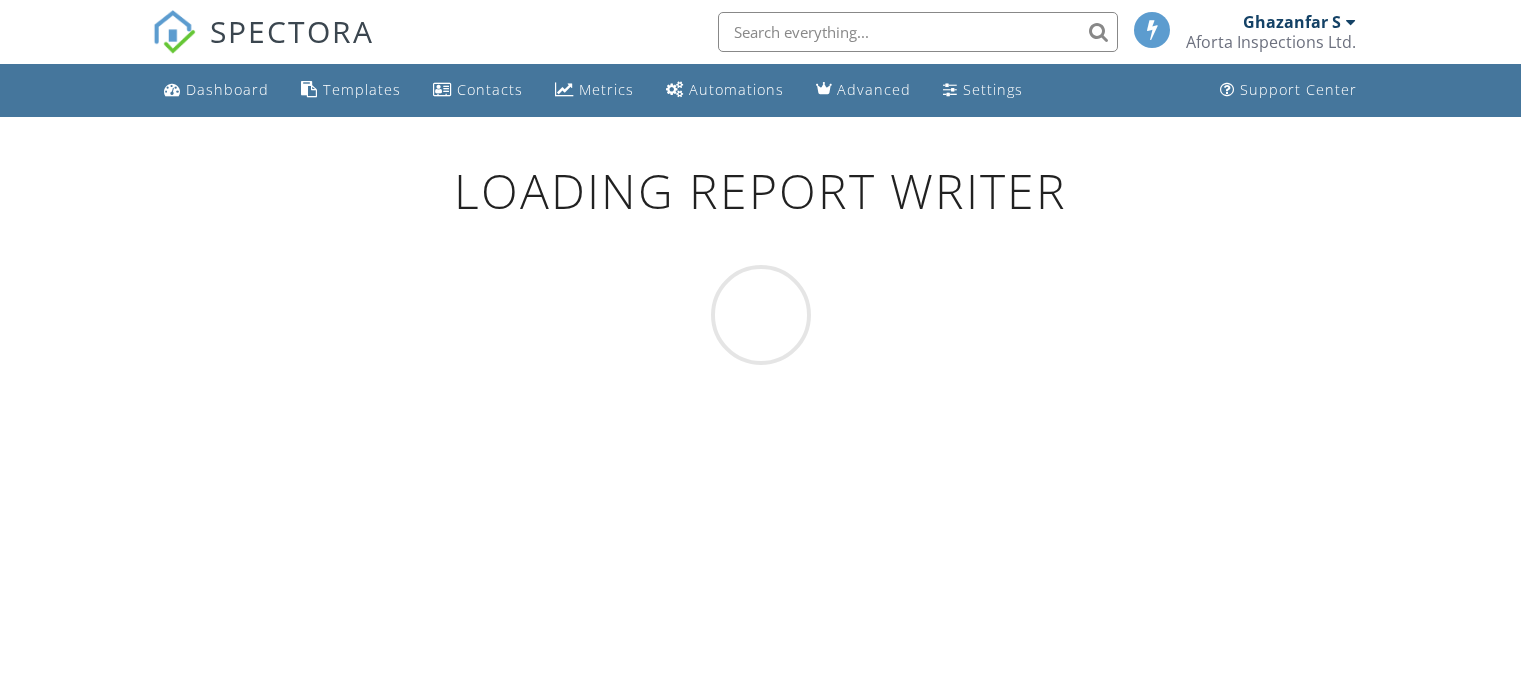 scroll, scrollTop: 0, scrollLeft: 0, axis: both 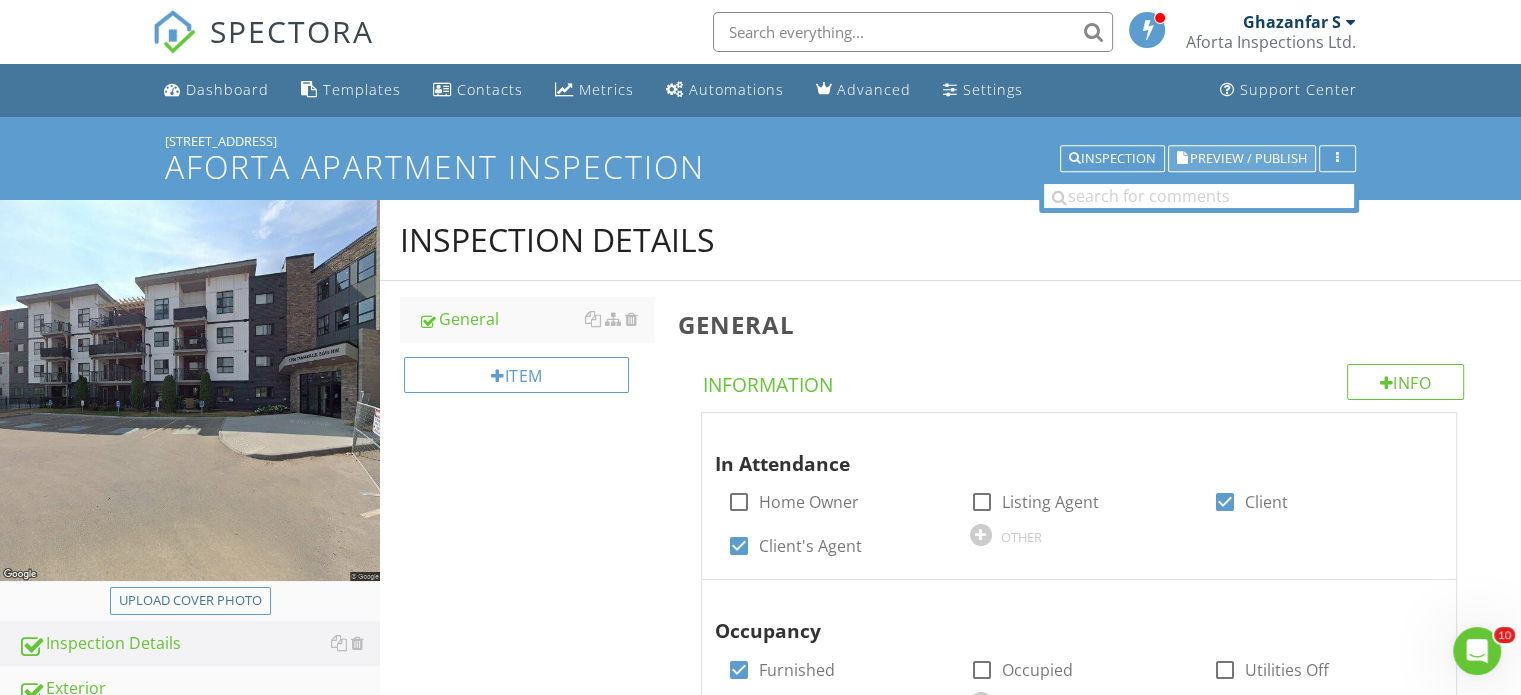 click on "Preview / Publish" at bounding box center (1248, 158) 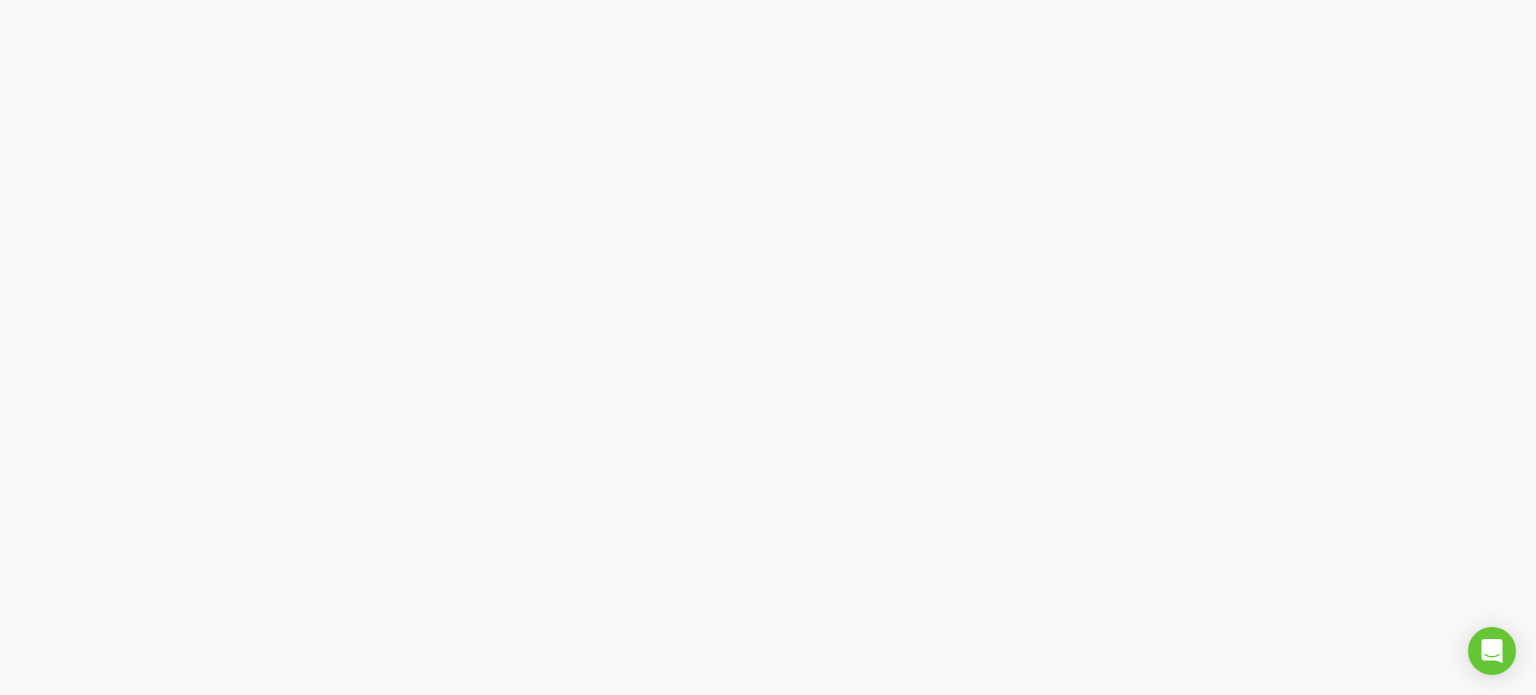 scroll, scrollTop: 0, scrollLeft: 0, axis: both 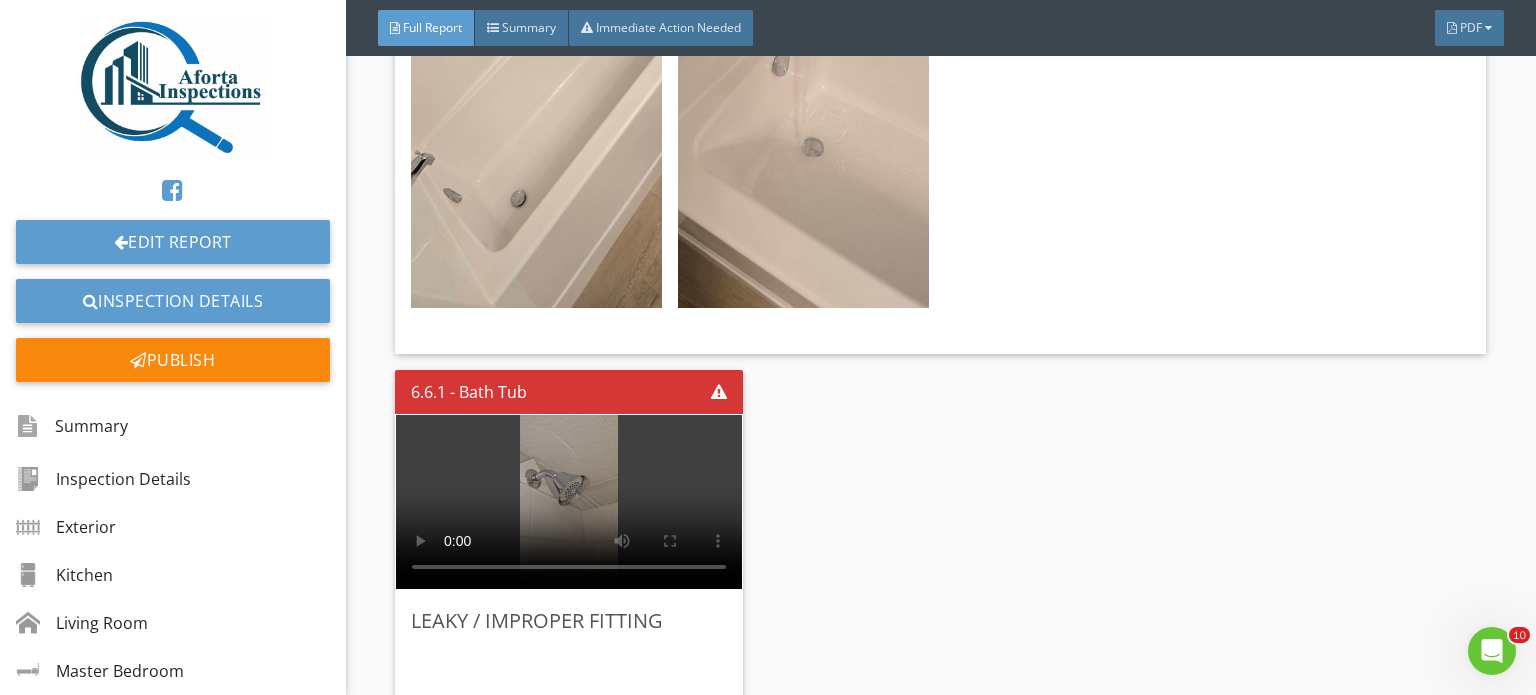 type 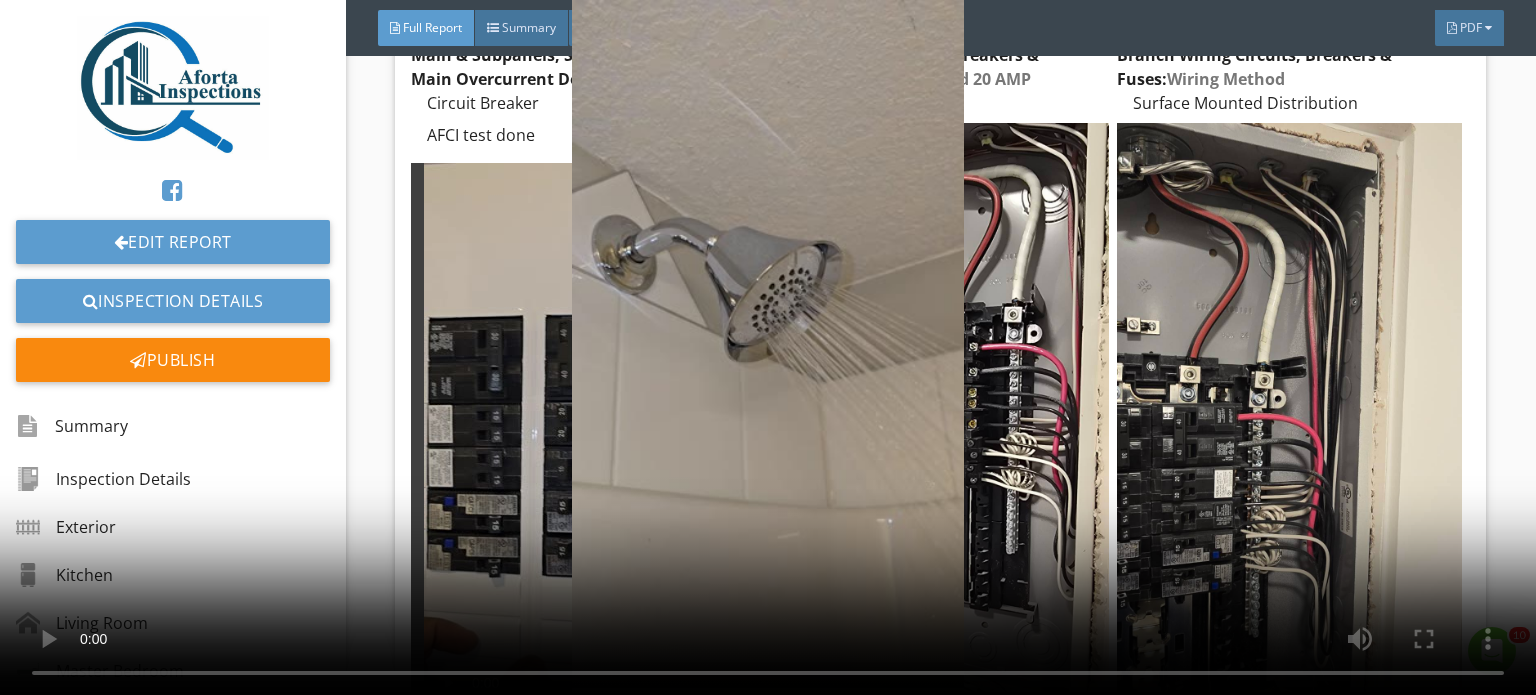 scroll, scrollTop: 19612, scrollLeft: 0, axis: vertical 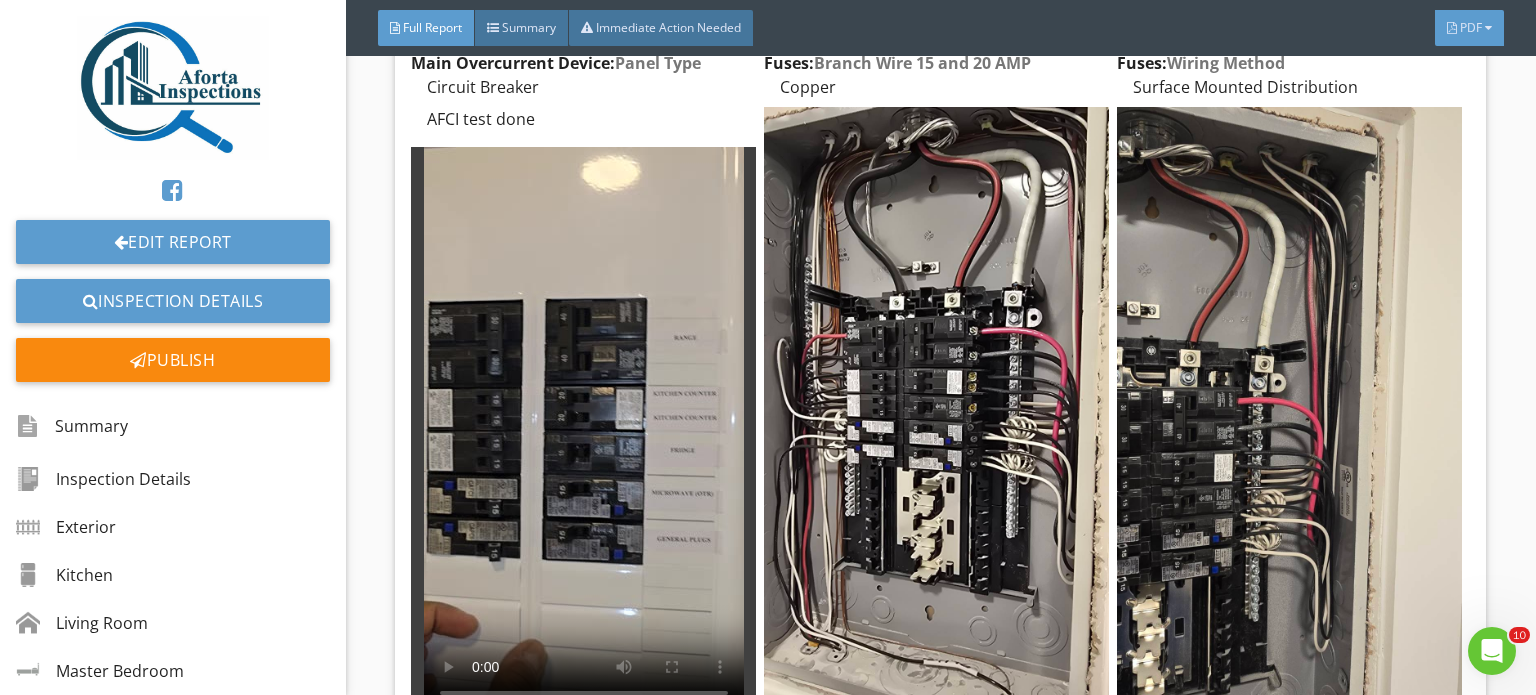 click on "PDF" at bounding box center (1469, 28) 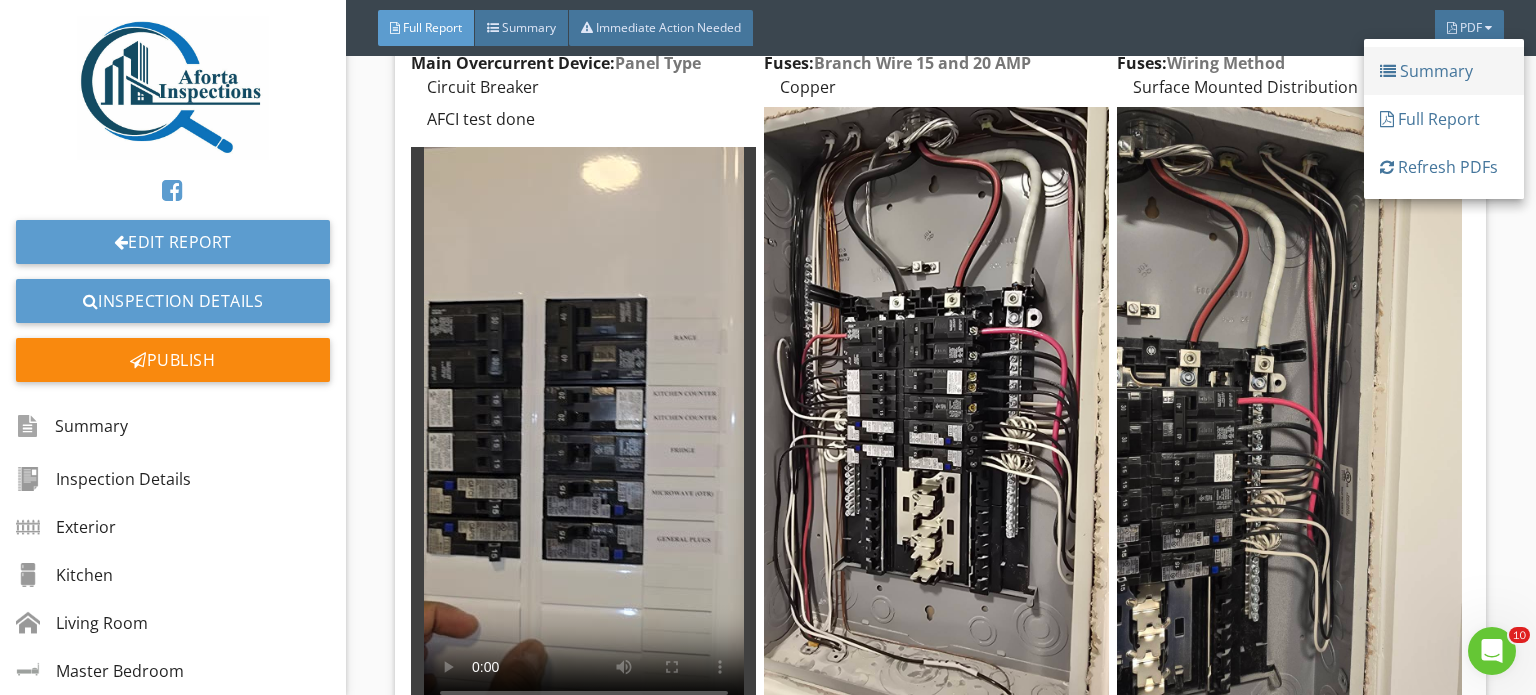 click on "Summary" at bounding box center [1444, 71] 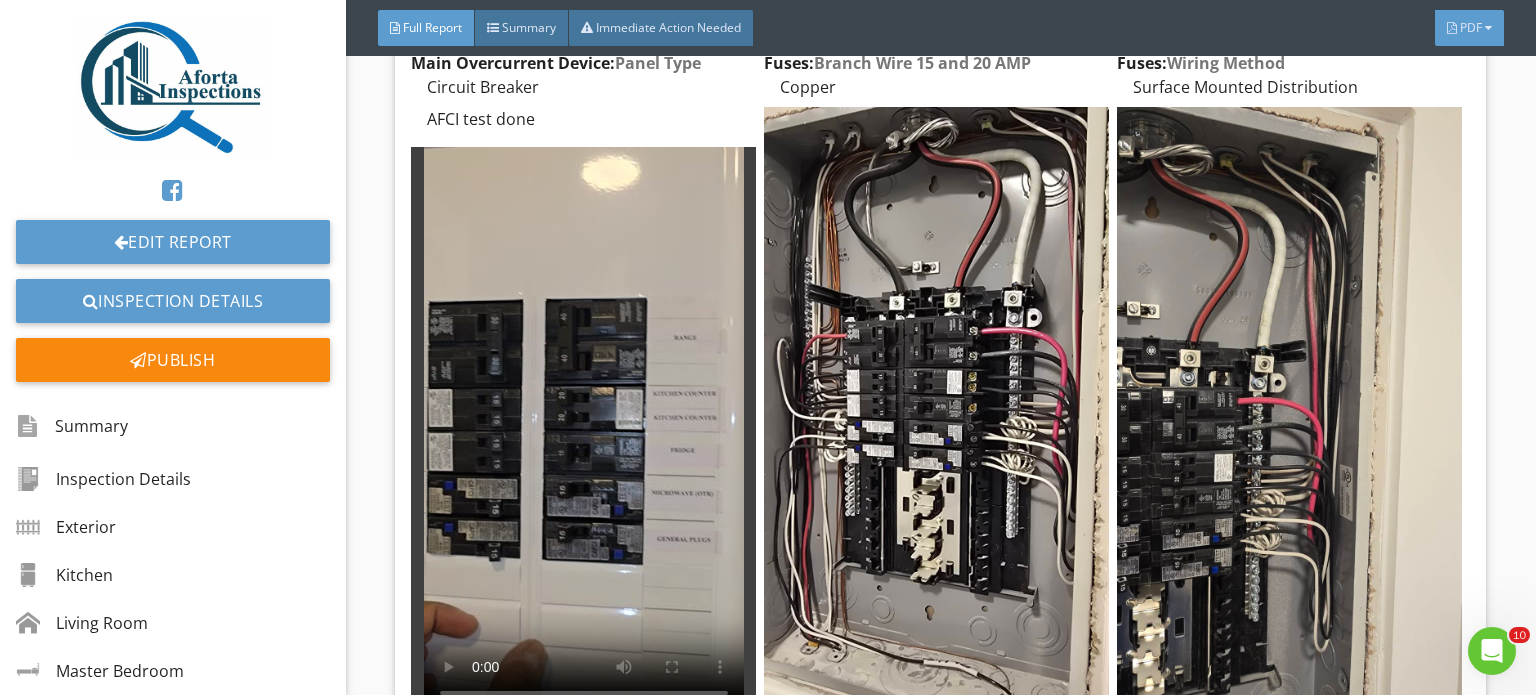 click on "PDF" at bounding box center (1469, 28) 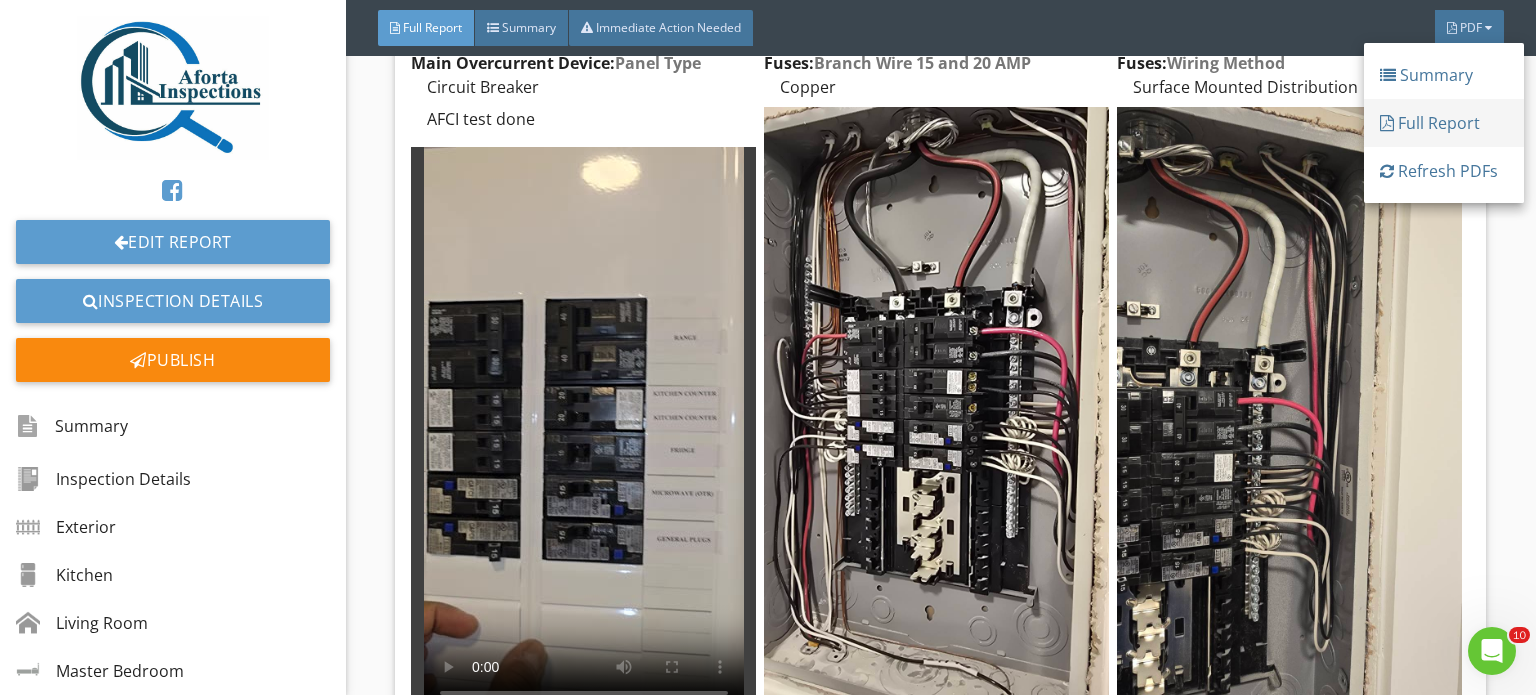 click on "Full Report" at bounding box center (1444, 123) 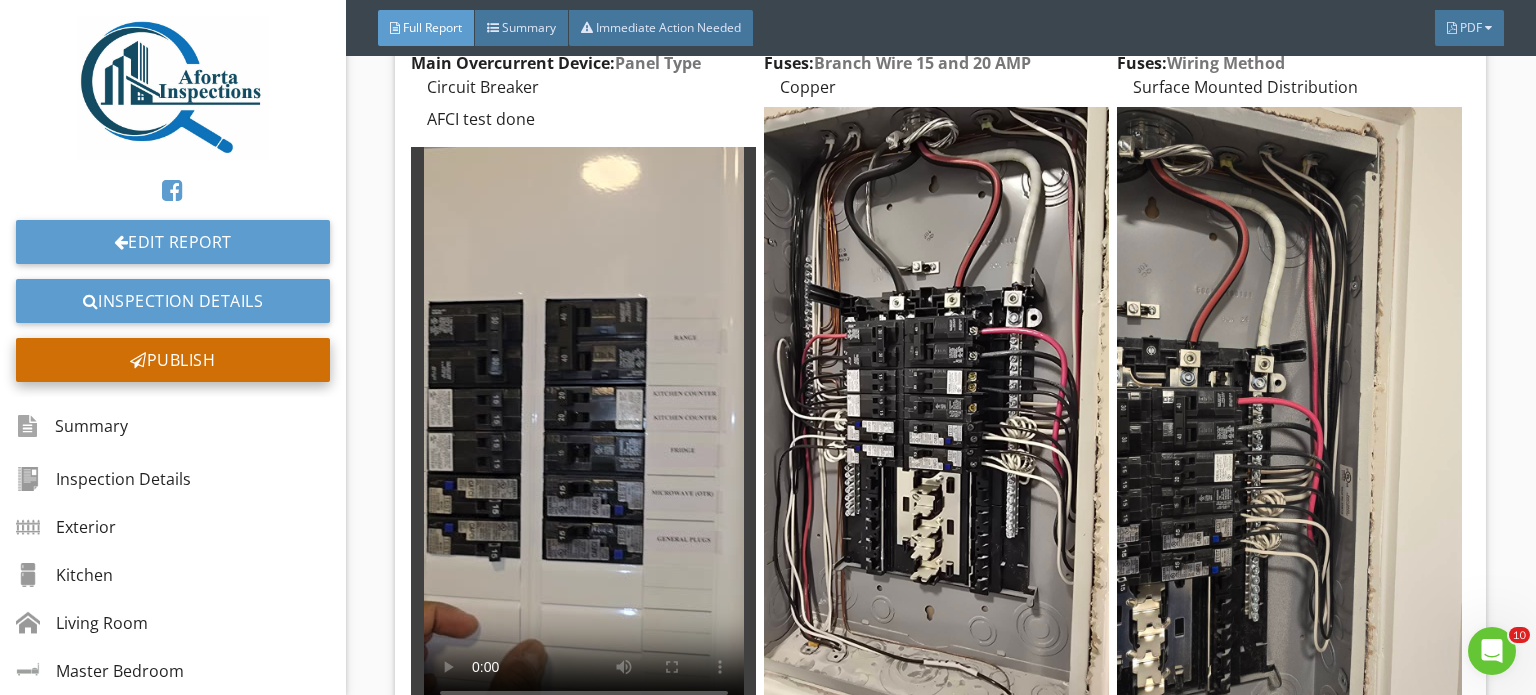 click on "Publish" at bounding box center (173, 360) 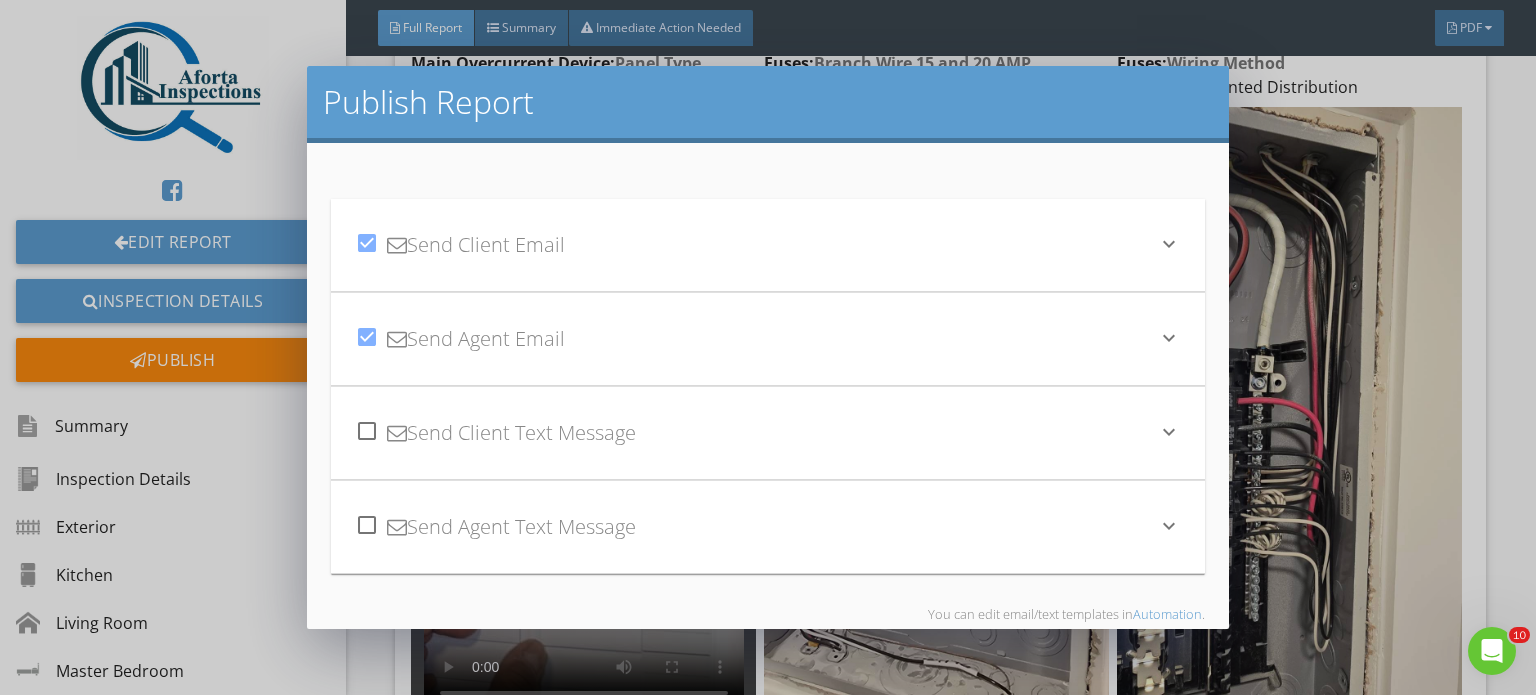 scroll, scrollTop: 99, scrollLeft: 0, axis: vertical 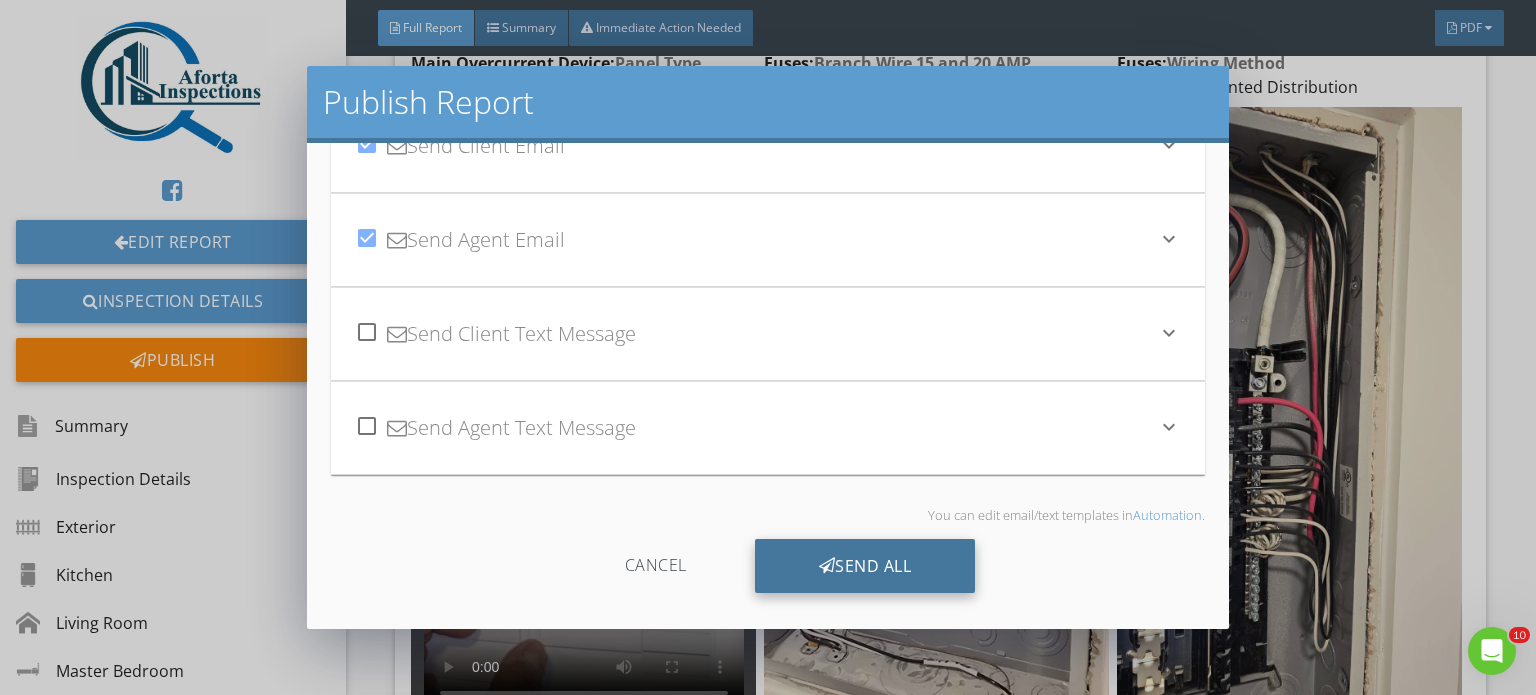 click at bounding box center [827, 566] 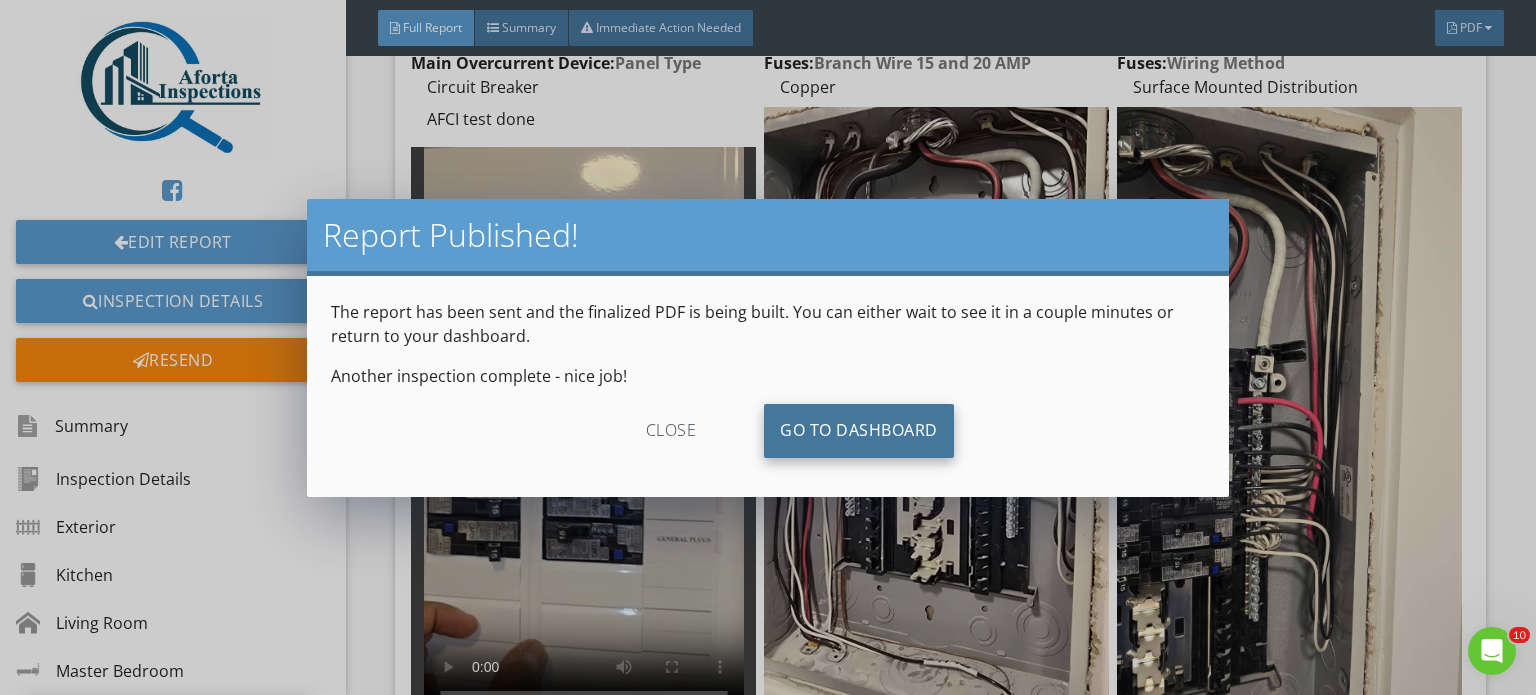 click on "Go To Dashboard" at bounding box center [859, 431] 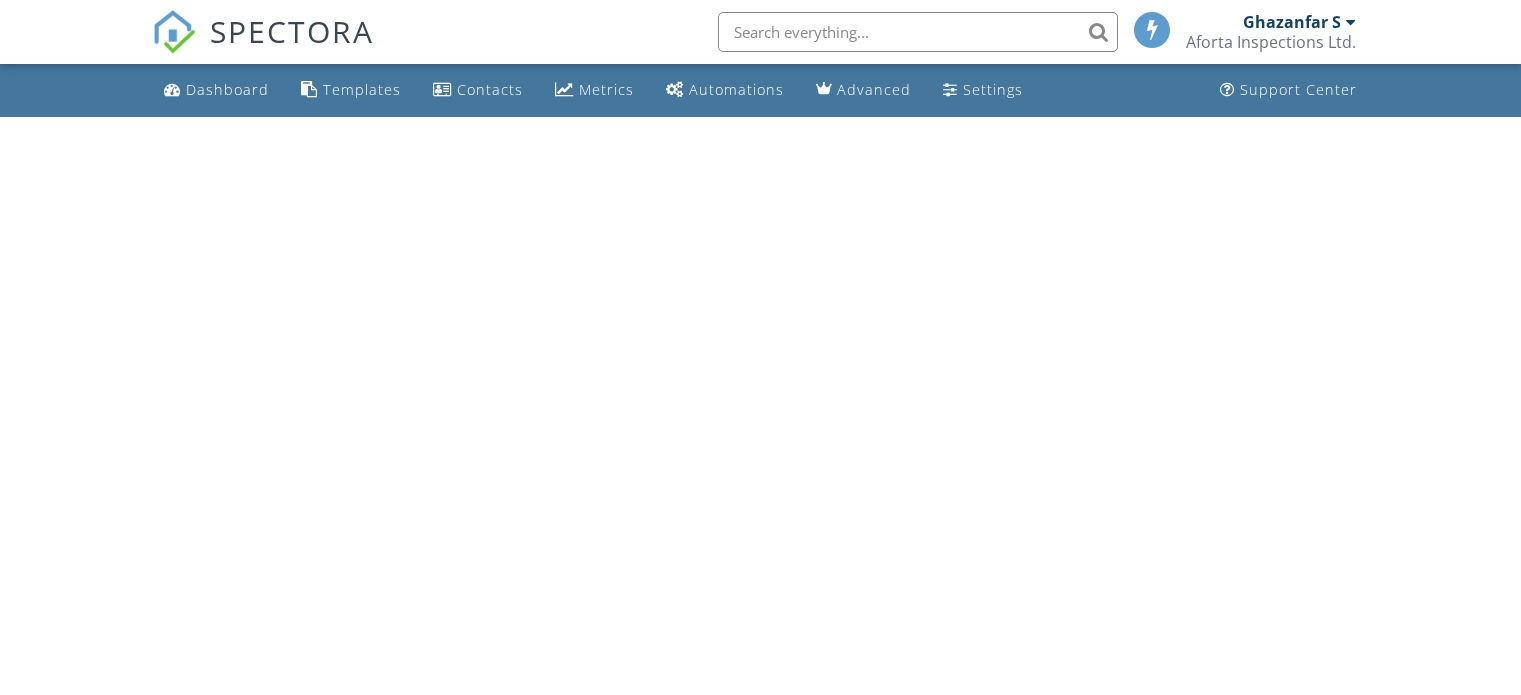 scroll, scrollTop: 0, scrollLeft: 0, axis: both 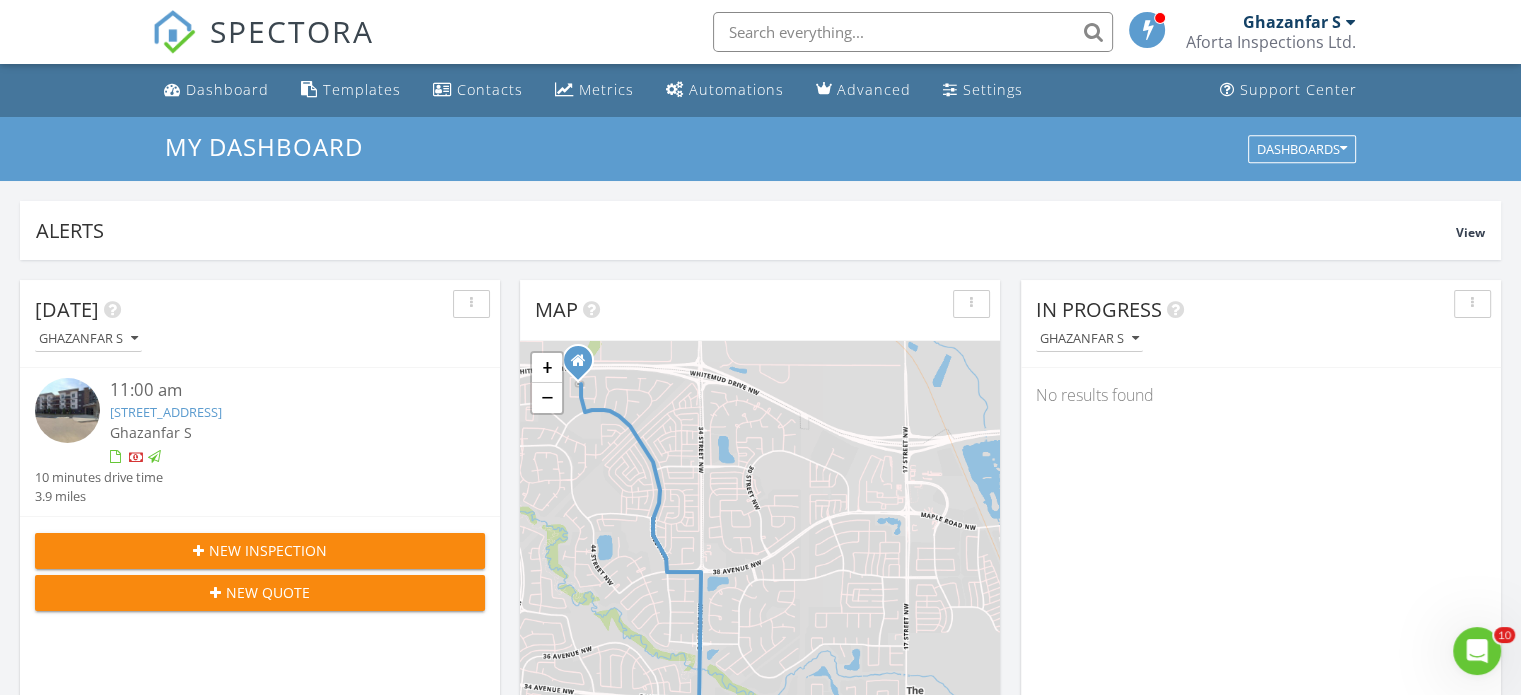 click on "[STREET_ADDRESS]" at bounding box center (166, 412) 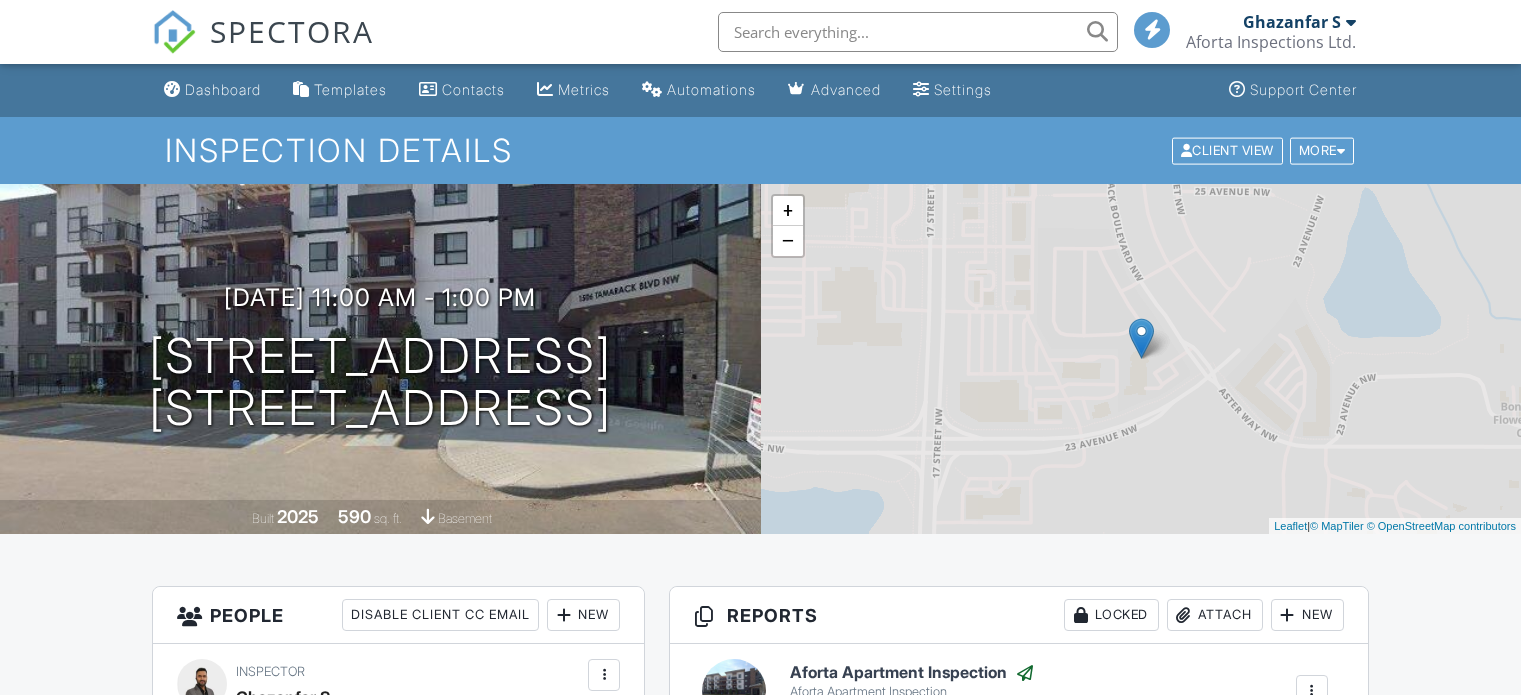 scroll, scrollTop: 0, scrollLeft: 0, axis: both 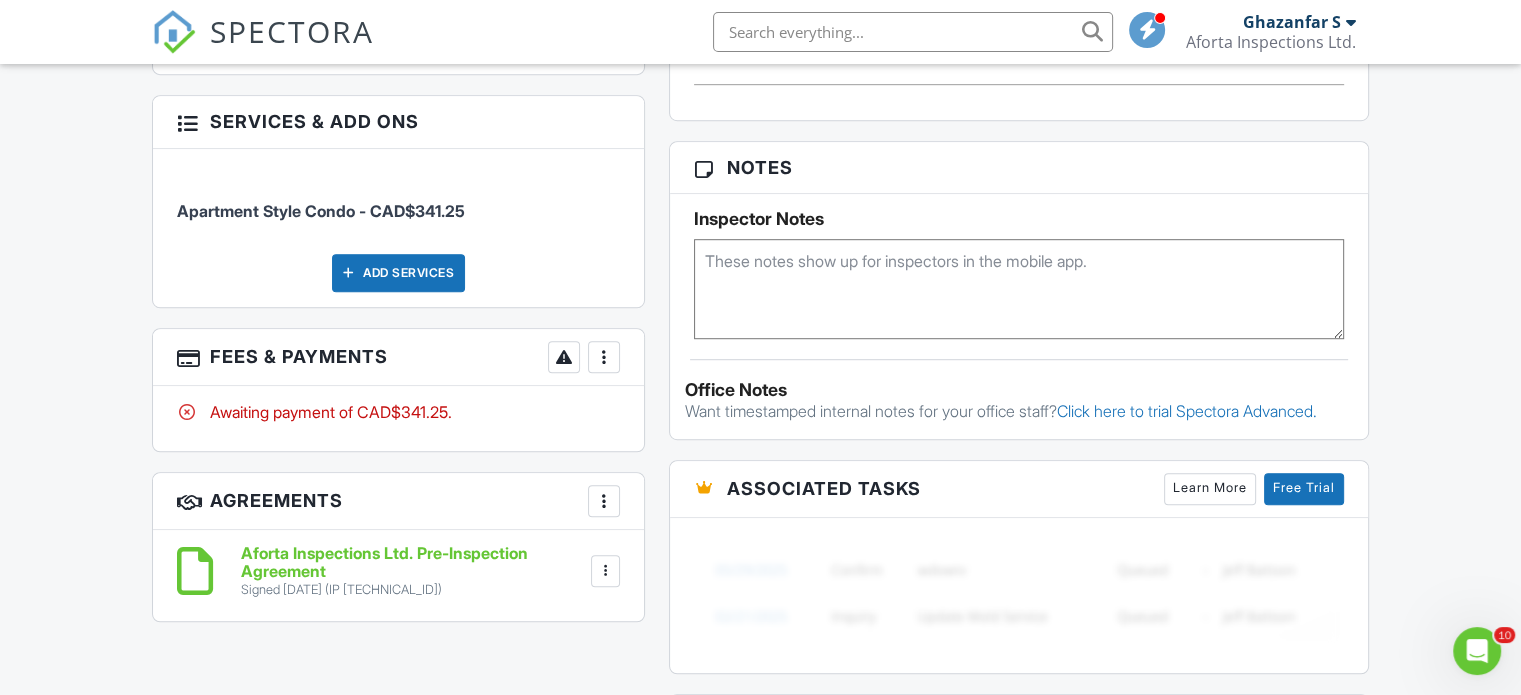 drag, startPoint x: 1529, startPoint y: 170, endPoint x: 1529, endPoint y: 446, distance: 276 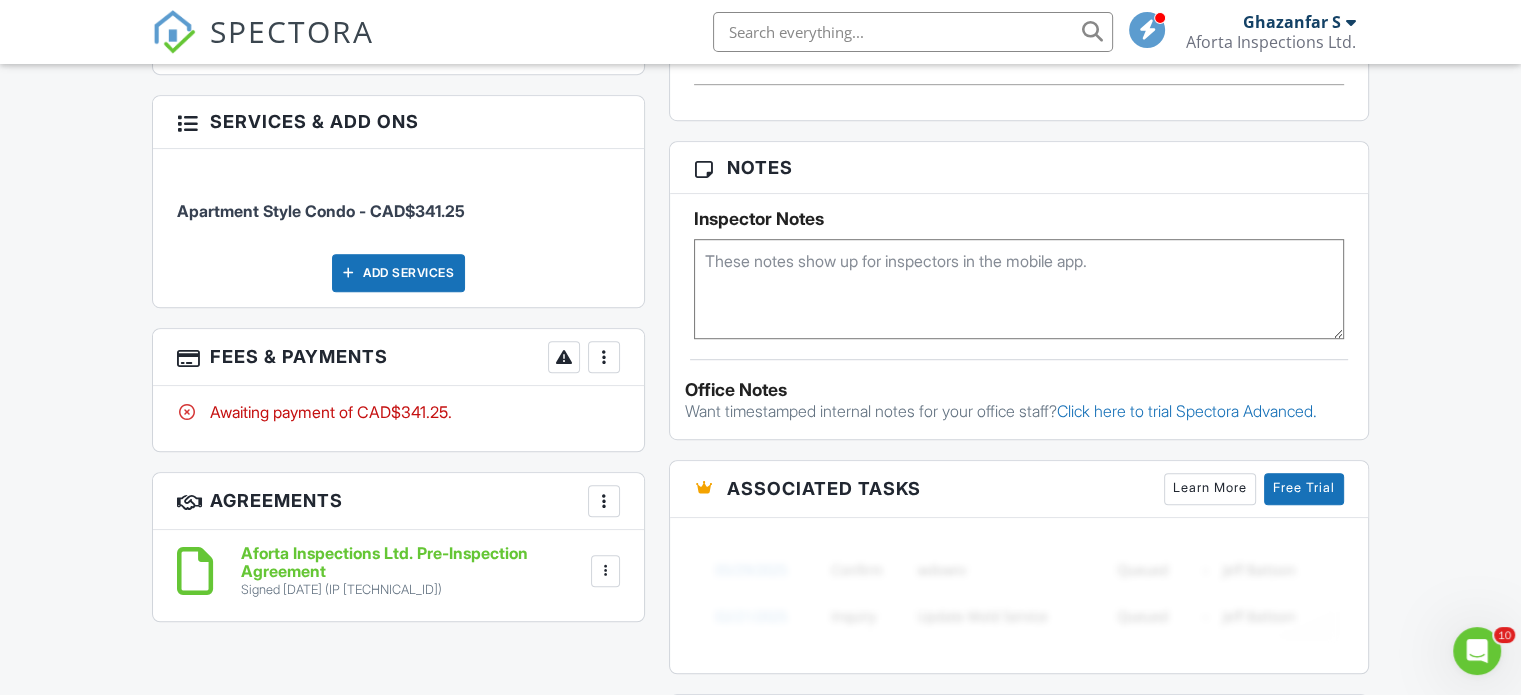 click at bounding box center [604, 357] 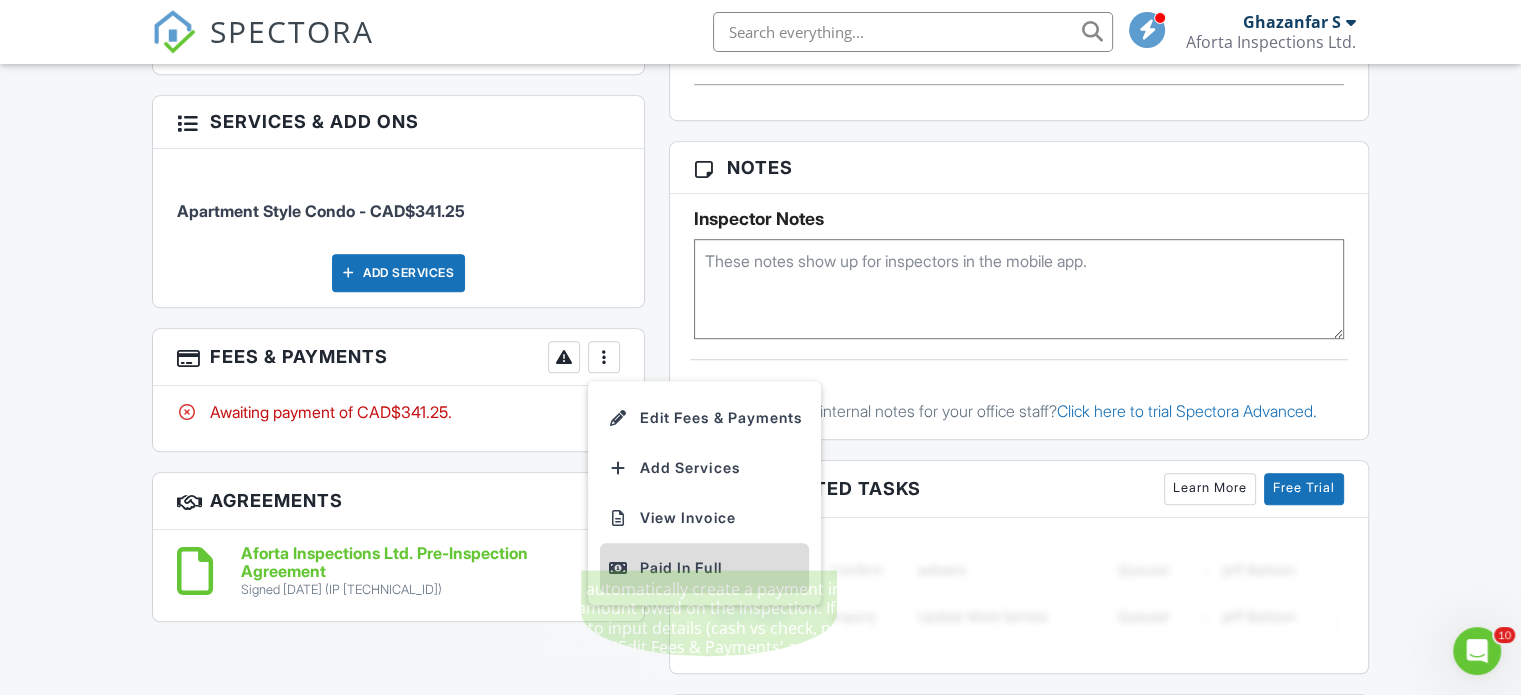 click on "Paid In Full" at bounding box center (704, 568) 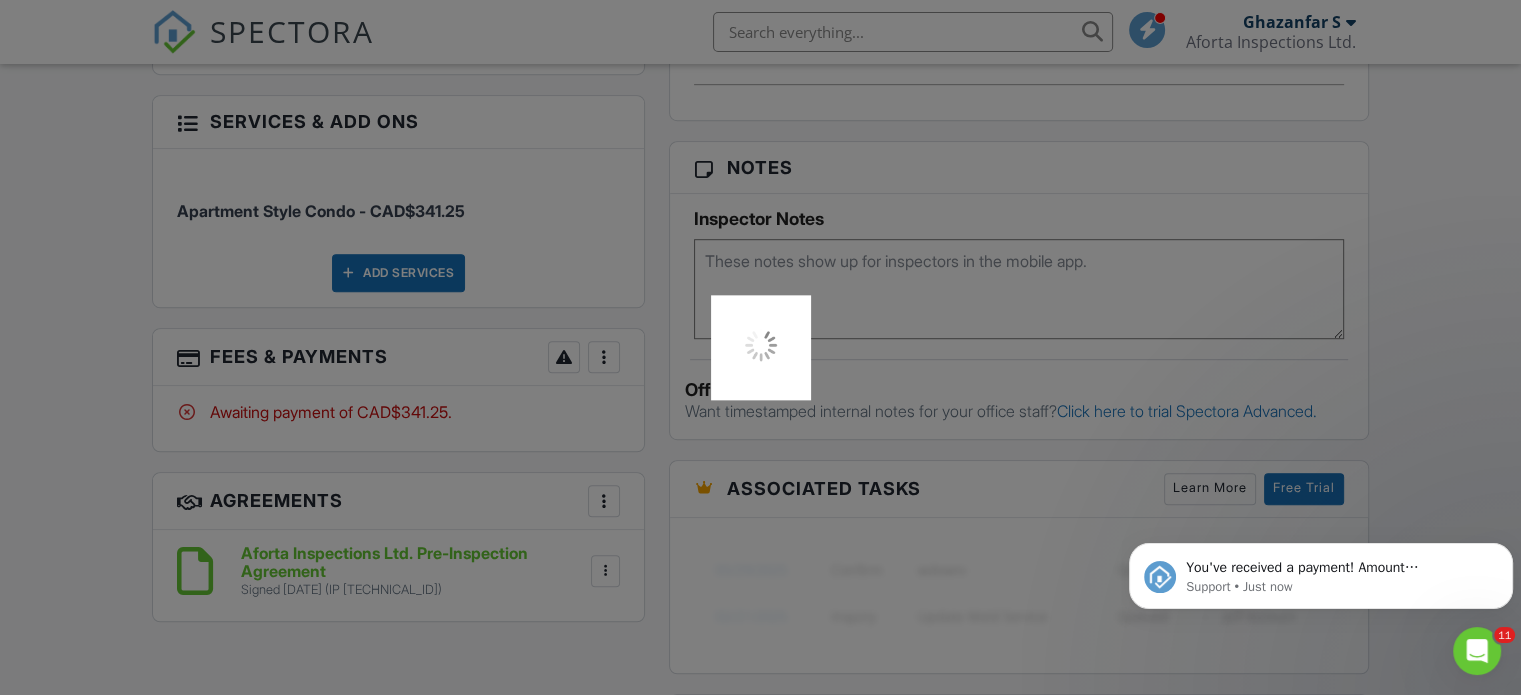 scroll, scrollTop: 0, scrollLeft: 0, axis: both 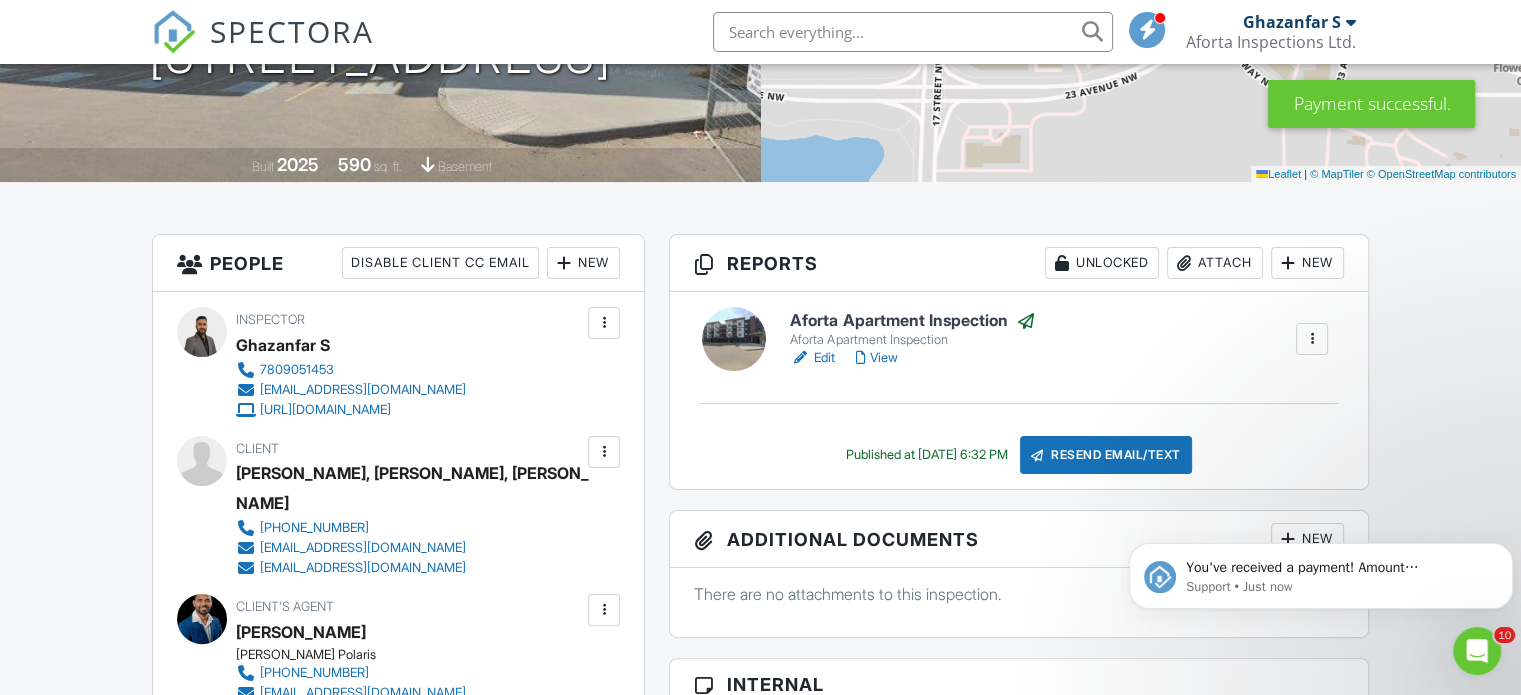 click on "Aforta Apartment  Inspection
Aforta Apartment  Inspection
Edit
View
Copy
View Log
RRB Log
Delete" at bounding box center (1019, 339) 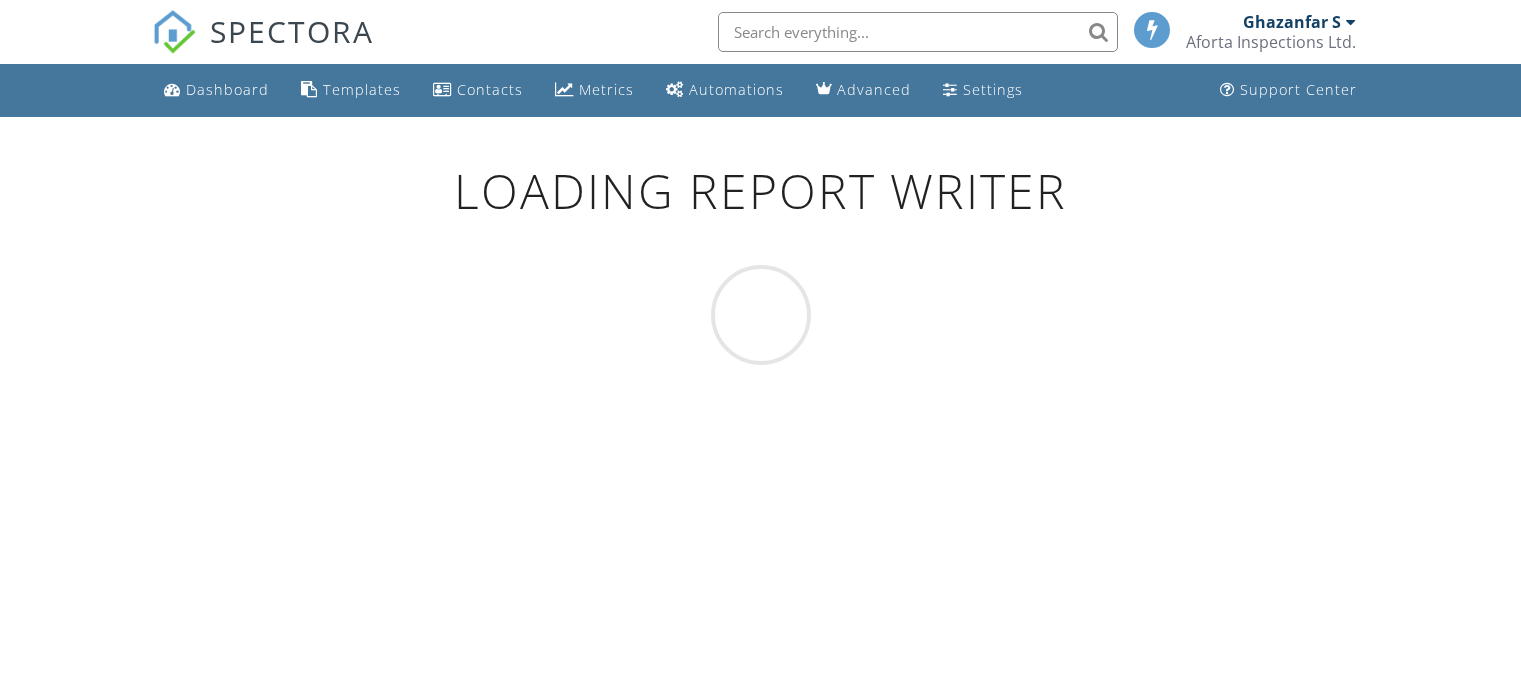 scroll, scrollTop: 0, scrollLeft: 0, axis: both 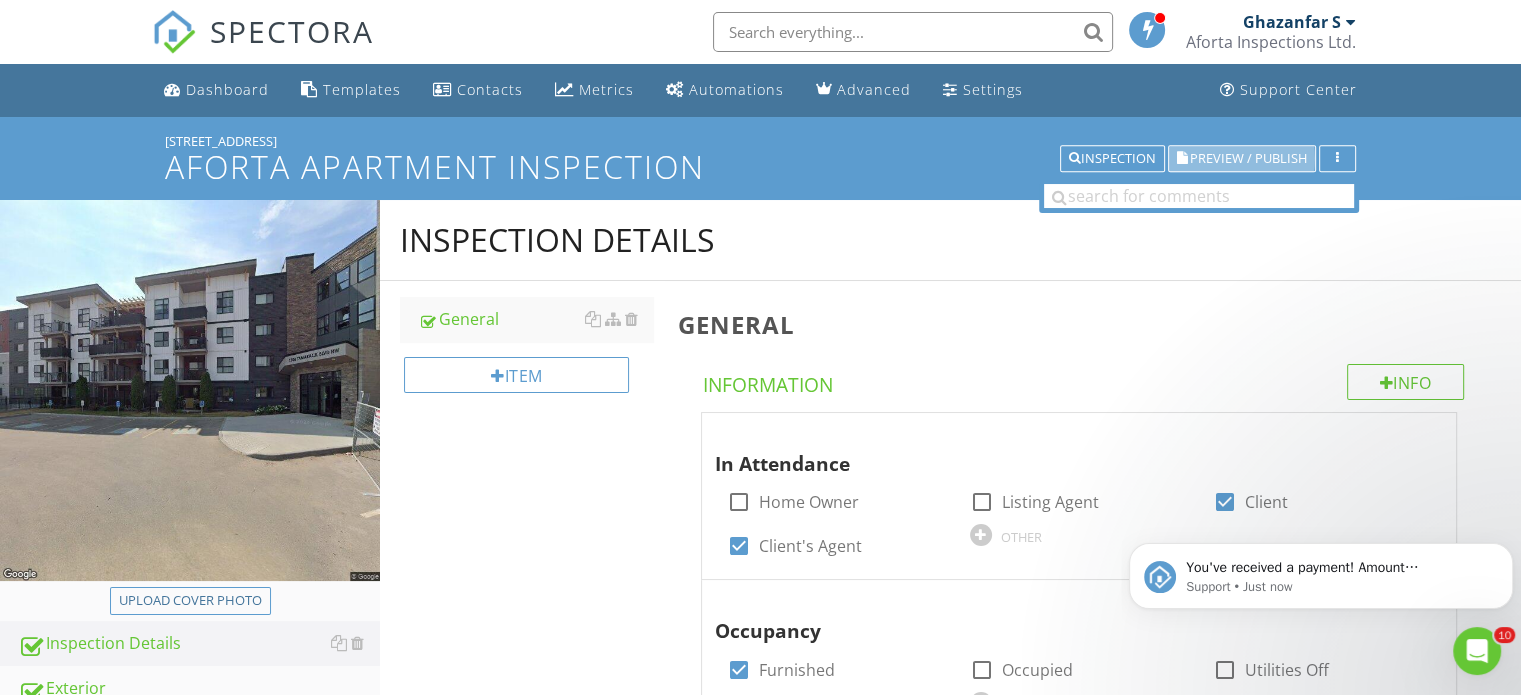 click on "Preview / Publish" at bounding box center (1248, 158) 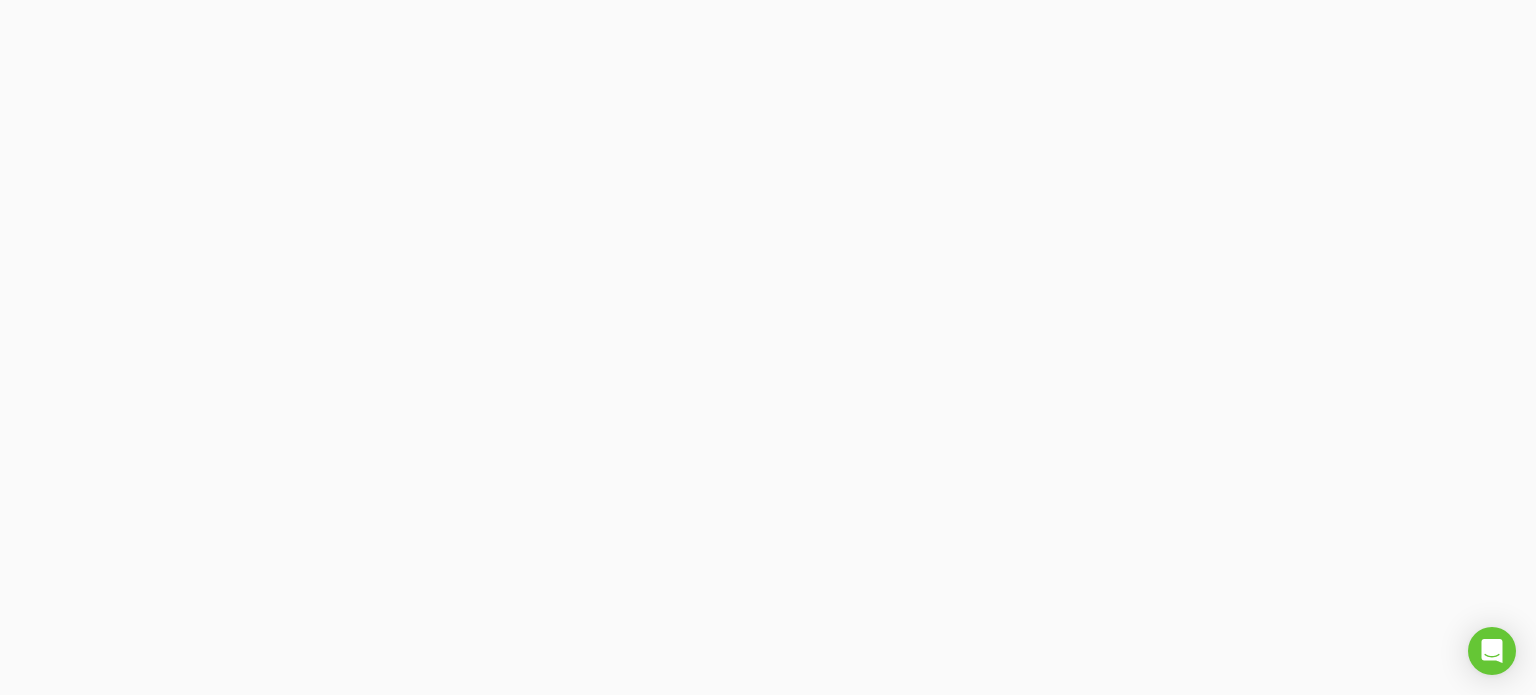 scroll, scrollTop: 0, scrollLeft: 0, axis: both 